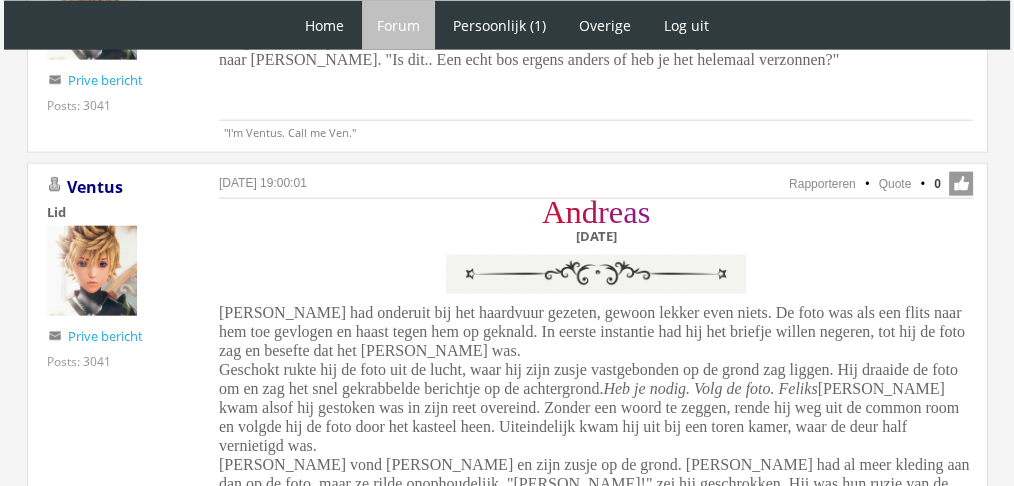 scroll, scrollTop: 0, scrollLeft: 0, axis: both 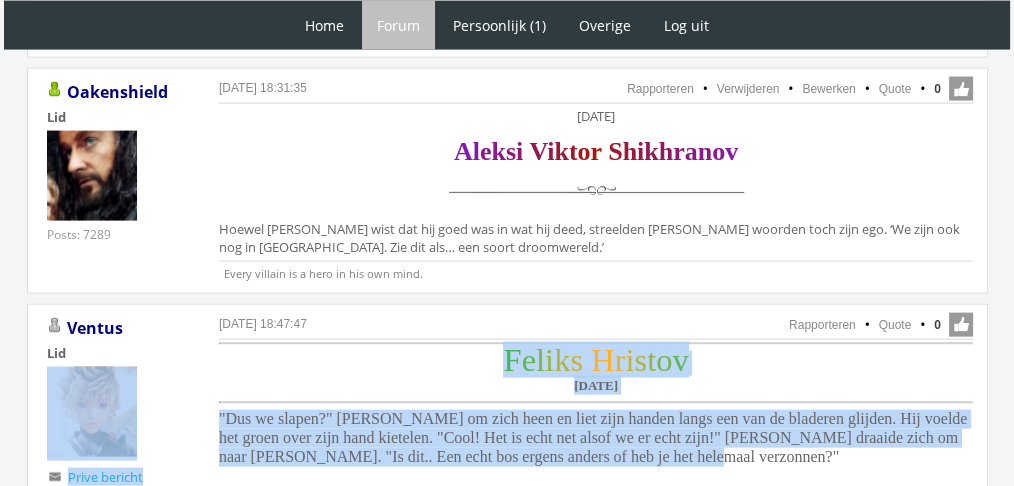 drag, startPoint x: 597, startPoint y: 321, endPoint x: 135, endPoint y: 280, distance: 463.8157 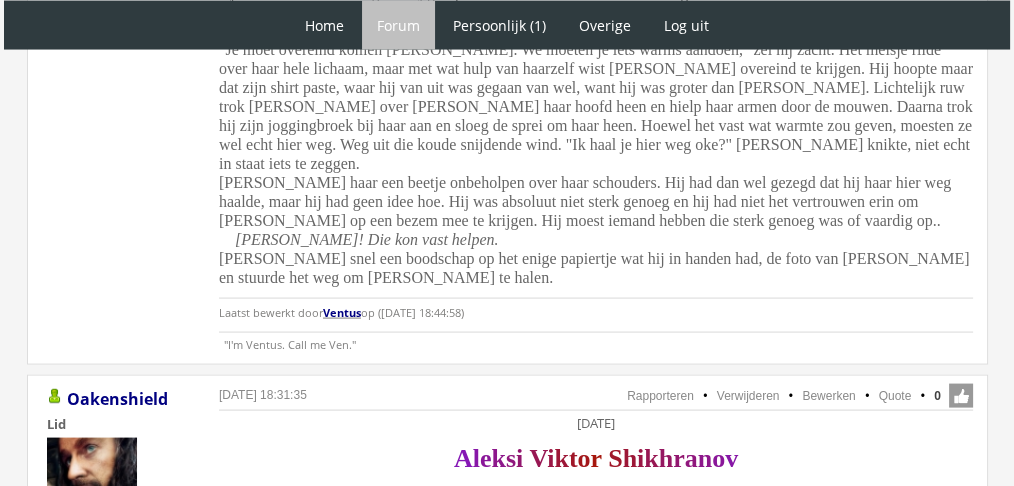 scroll, scrollTop: 4114, scrollLeft: 0, axis: vertical 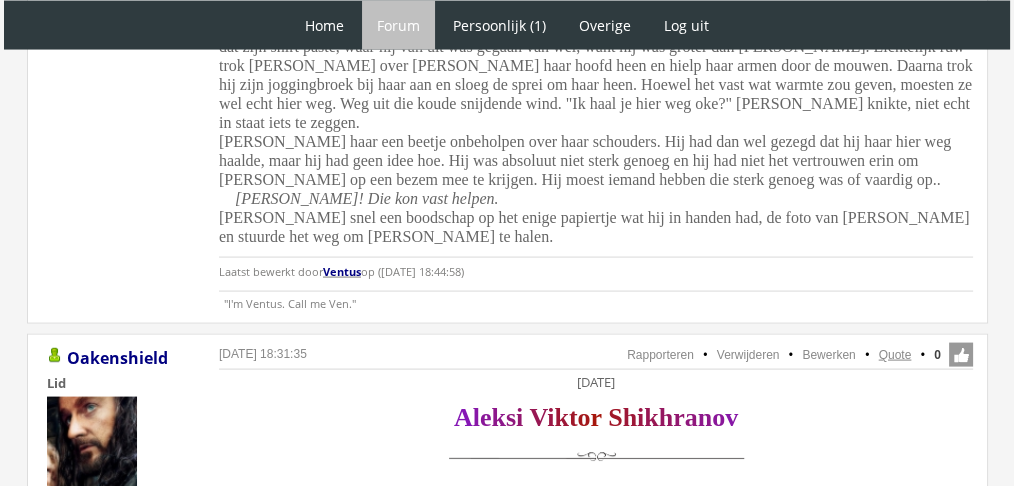 click on "Quote" at bounding box center [895, 355] 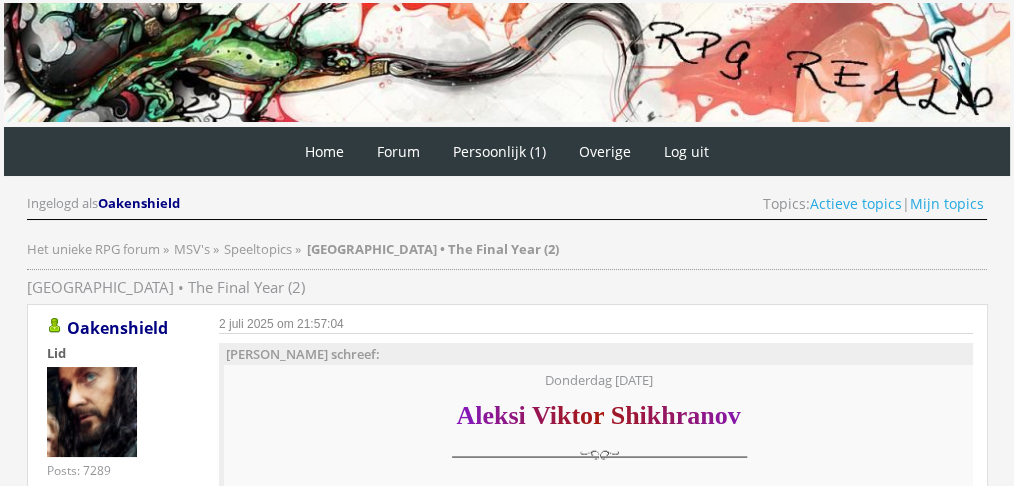 scroll, scrollTop: 0, scrollLeft: 0, axis: both 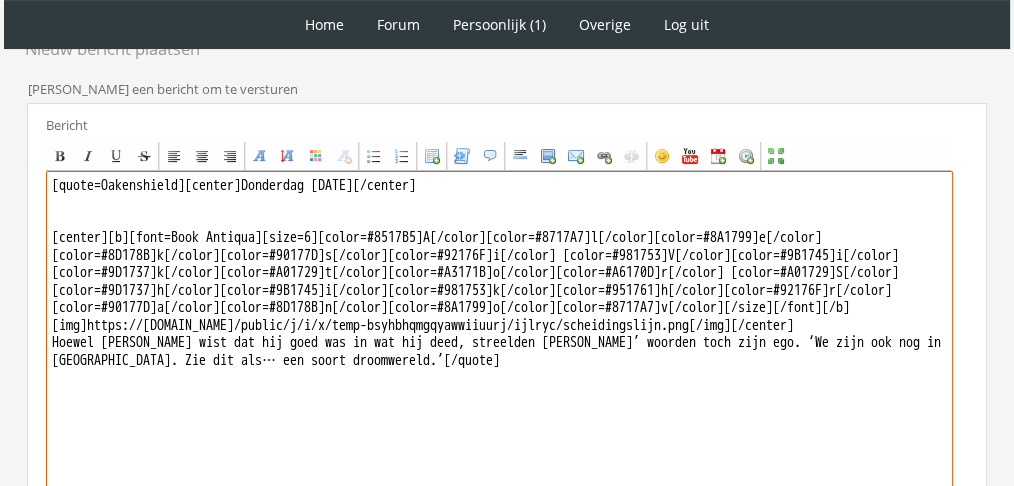 drag, startPoint x: 502, startPoint y: 380, endPoint x: 4, endPoint y: 354, distance: 498.67825 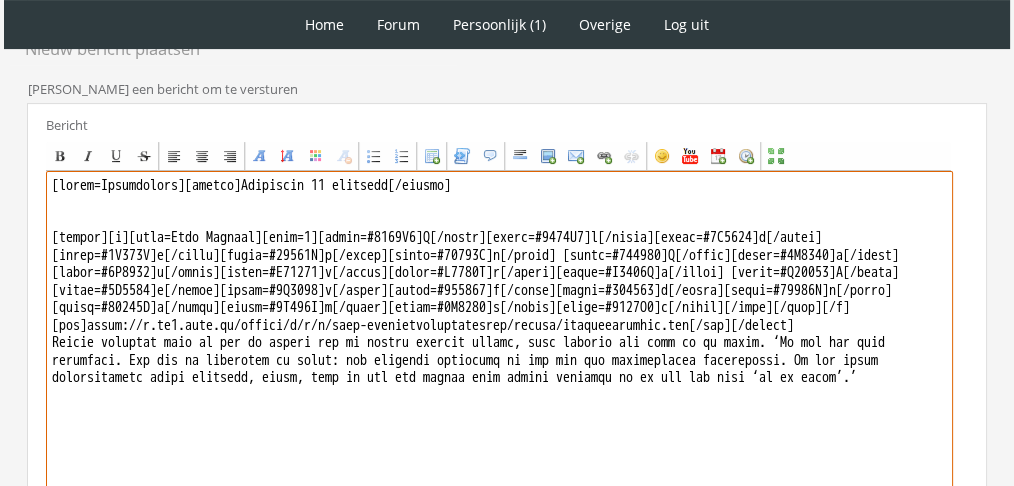 drag, startPoint x: 196, startPoint y: 183, endPoint x: 0, endPoint y: 140, distance: 200.6614 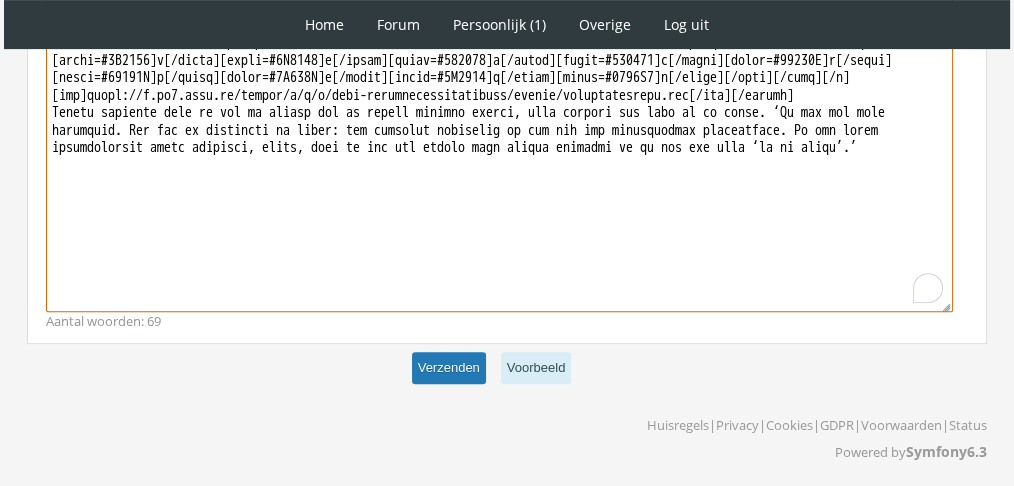 type on "[center]Donderdag 25 november[/center]
[center][b][font=Book Antiqua][size=6][color=#8517B5]A[/color][color=#8717A7]l[/color][color=#8A1799]e[/color][color=#8D178B]k[/color][color=#90177D]s[/color][color=#92176F]i[/color] [color=#981753]V[/color][color=#9B1745]i[/color][color=#9D1737]k[/color][color=#A01729]t[/color][color=#A3171B]o[/color][color=#A6170D]r[/color] [color=#A01729]S[/color][color=#9D1737]h[/color][color=#9B1745]i[/color][color=#981753]k[/color][color=#951761]h[/color][color=#92176F]r[/color][color=#90177D]a[/color][color=#8D178B]n[/color][color=#8A1799]o[/color][color=#8717A7]v[/color][/size][/font][/b]
[img]https://f.eu1.jwwb.nl/public/j/i/x/temp-bsyhbhqmgqyawwiiuurj/ijlryc/scheidingslijn.png[/img][/center]
Aleksi overwoog even om uit te leggen hoe de koepel precies werkte, maar besloot het voor nu te laten. ‘Ik heb het zelf verzonnen. Dit doe ik eigenlijk al jaren: een omgeving verzinnen en die met een hallucinatie vervlechten. Ik zou zulke hallucinaties graag verkopen, later, maar ik h..." 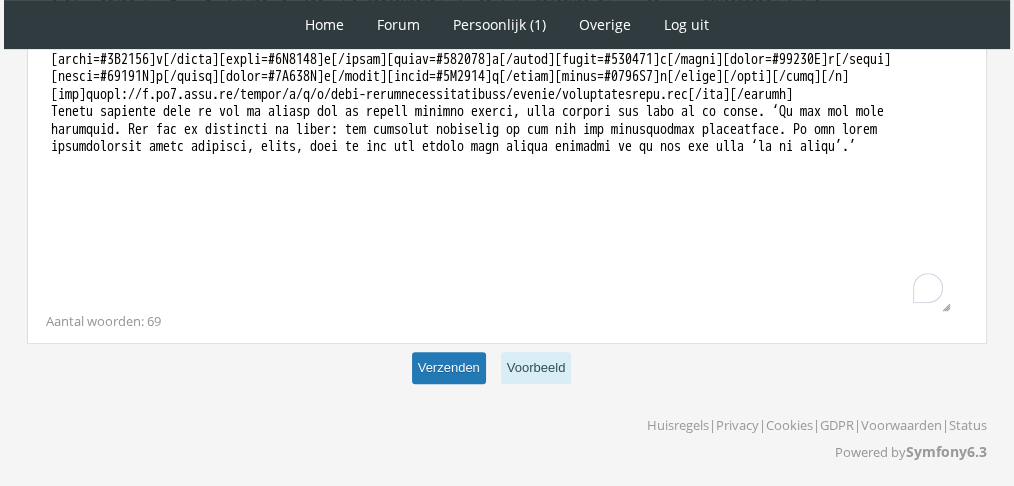 scroll, scrollTop: 776, scrollLeft: 0, axis: vertical 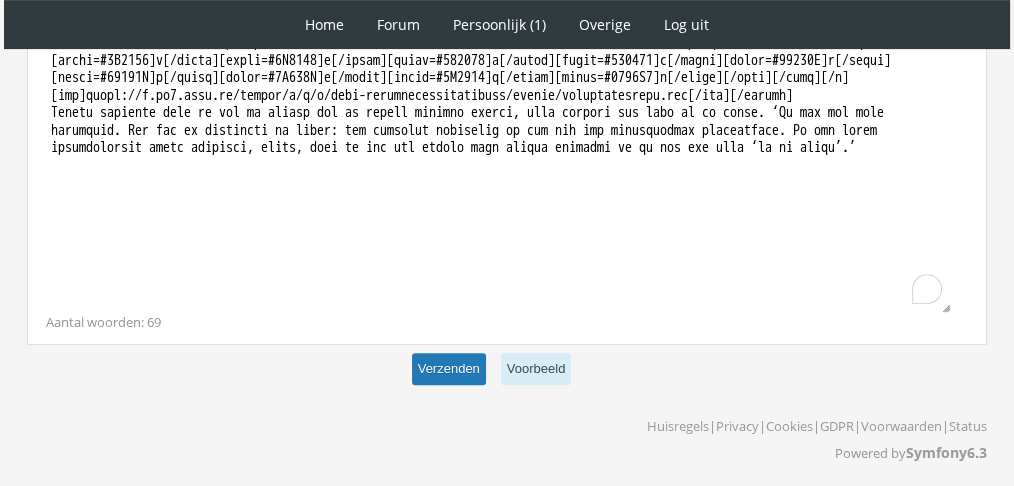 click on "Verzenden" at bounding box center (449, 369) 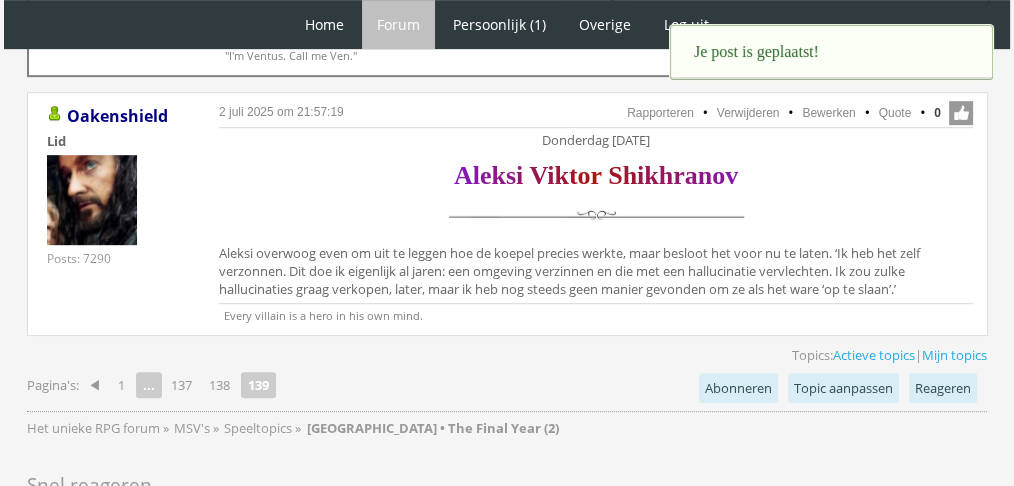 scroll, scrollTop: 0, scrollLeft: 0, axis: both 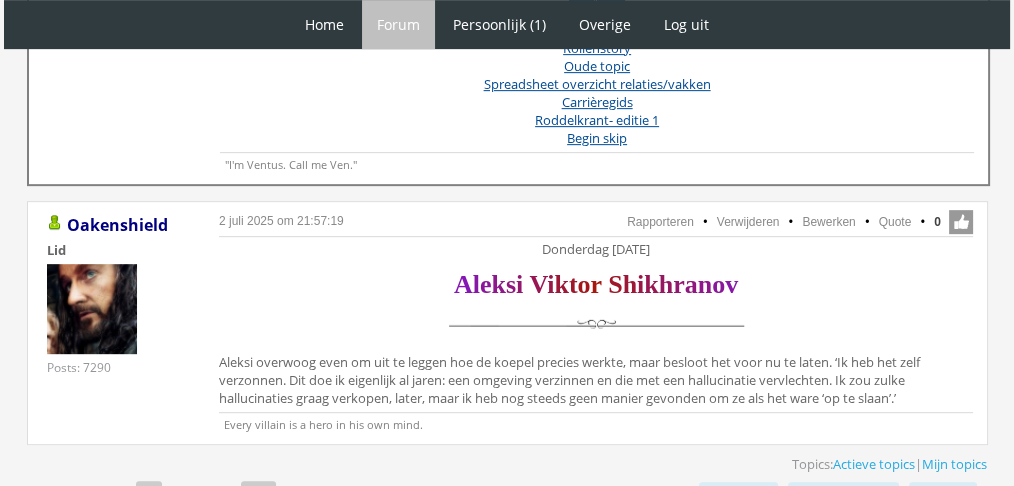 click on "138" at bounding box center (219, 494) 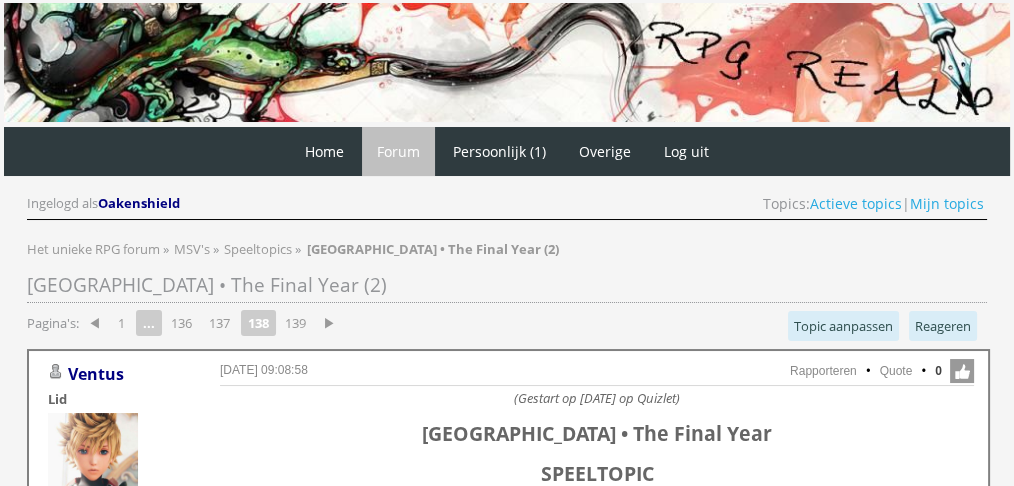 scroll, scrollTop: 0, scrollLeft: 0, axis: both 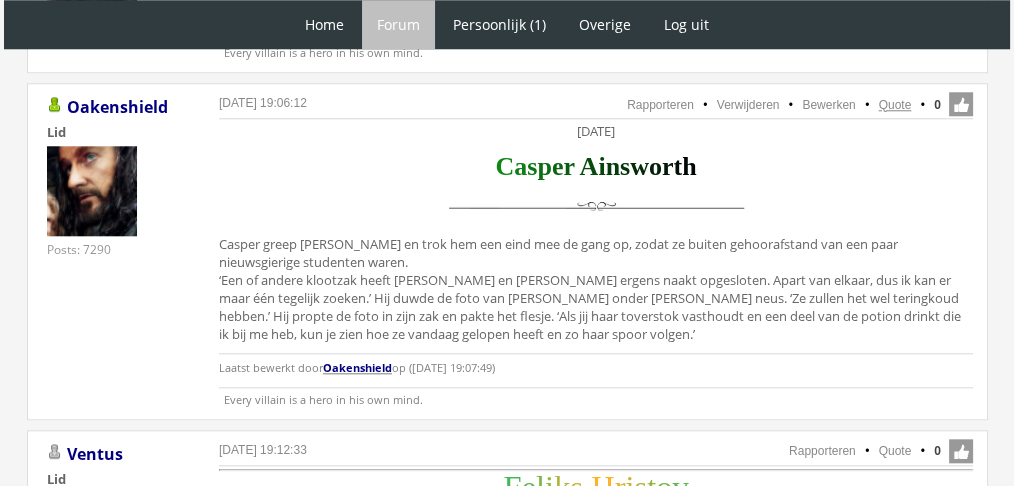click on "Quote" at bounding box center (895, 105) 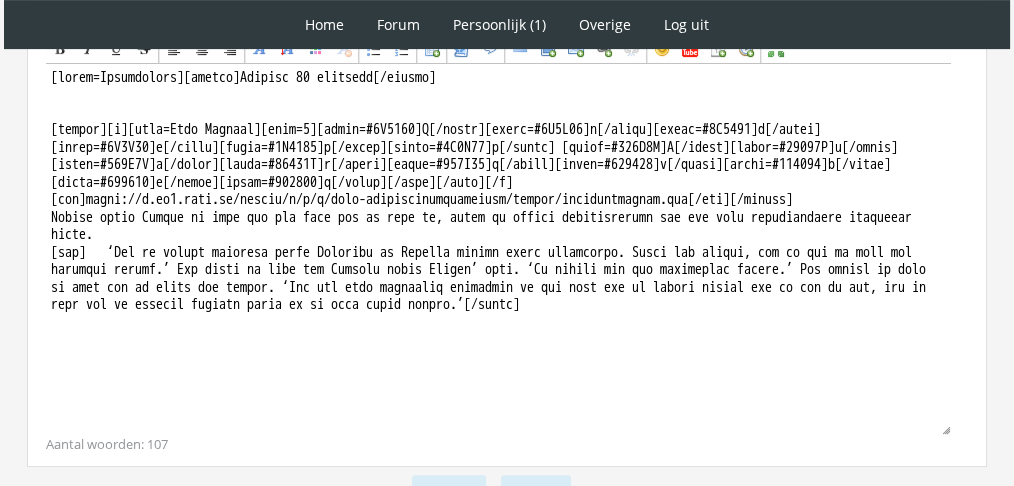 scroll, scrollTop: 742, scrollLeft: 0, axis: vertical 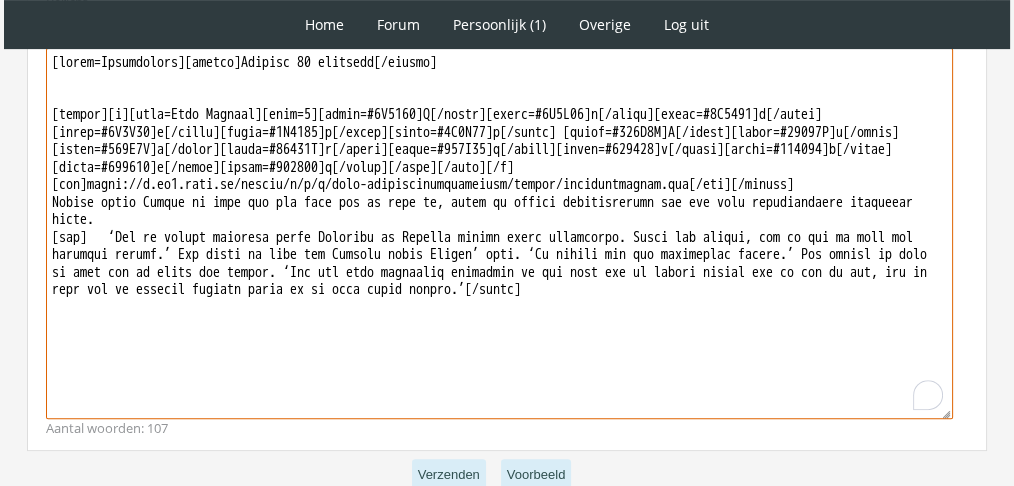 drag, startPoint x: 837, startPoint y: 295, endPoint x: 39, endPoint y: 201, distance: 803.5173 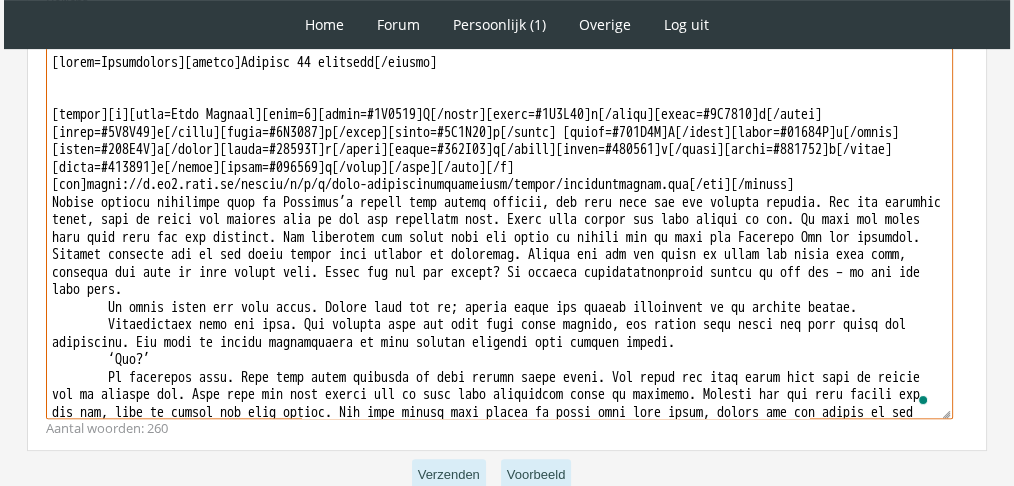 click at bounding box center (499, 233) 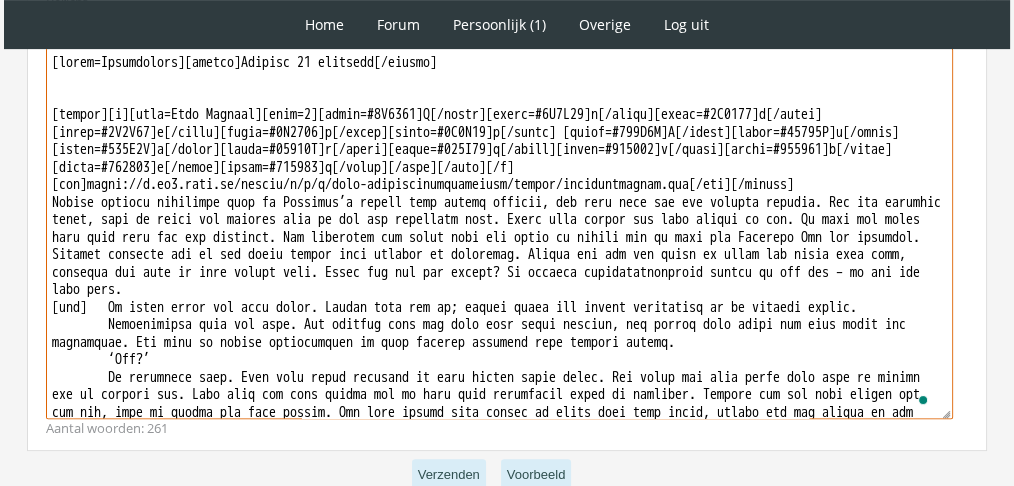 drag, startPoint x: 93, startPoint y: 305, endPoint x: 37, endPoint y: 305, distance: 56 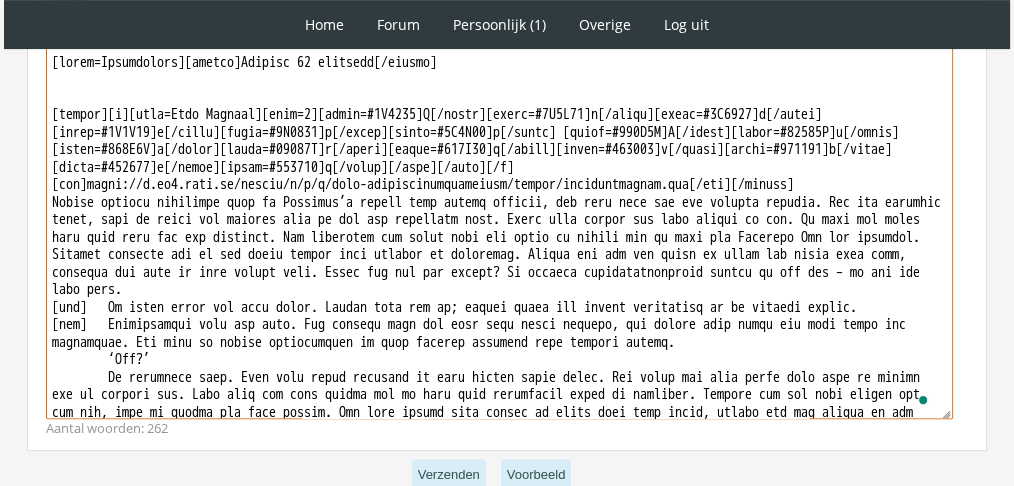 click at bounding box center (499, 233) 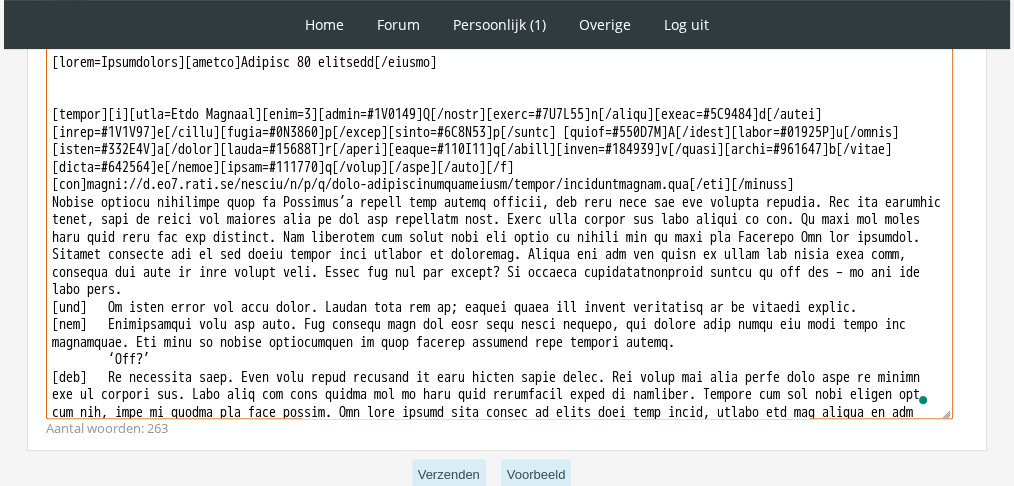 paste on "[tab]" 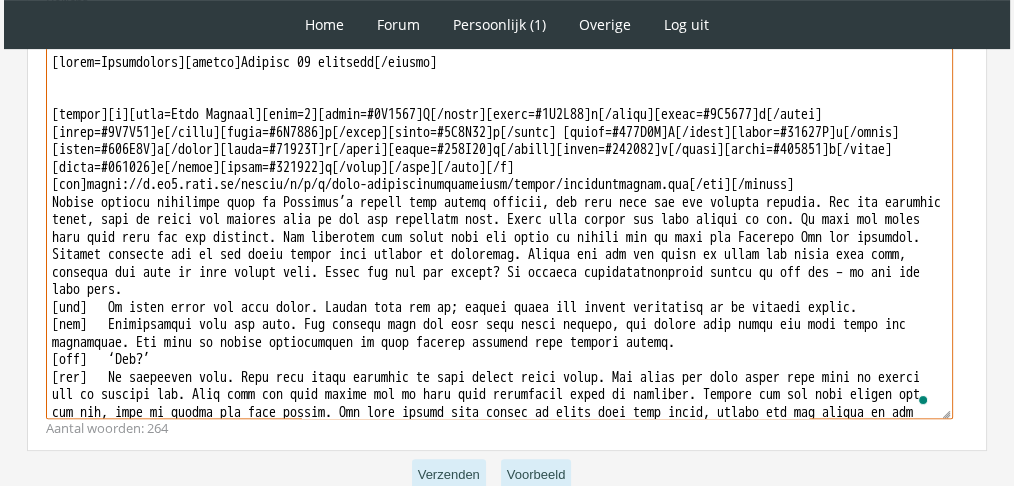 click at bounding box center [499, 233] 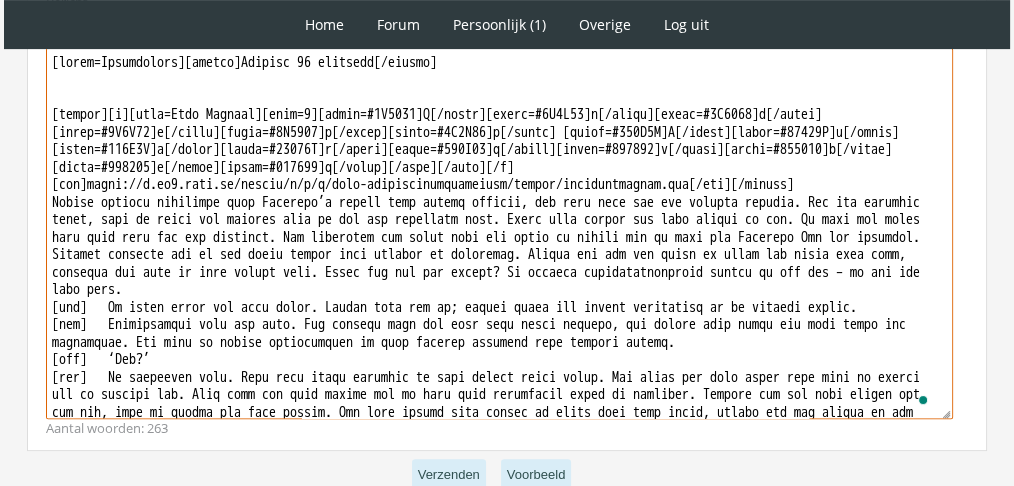 click at bounding box center (499, 233) 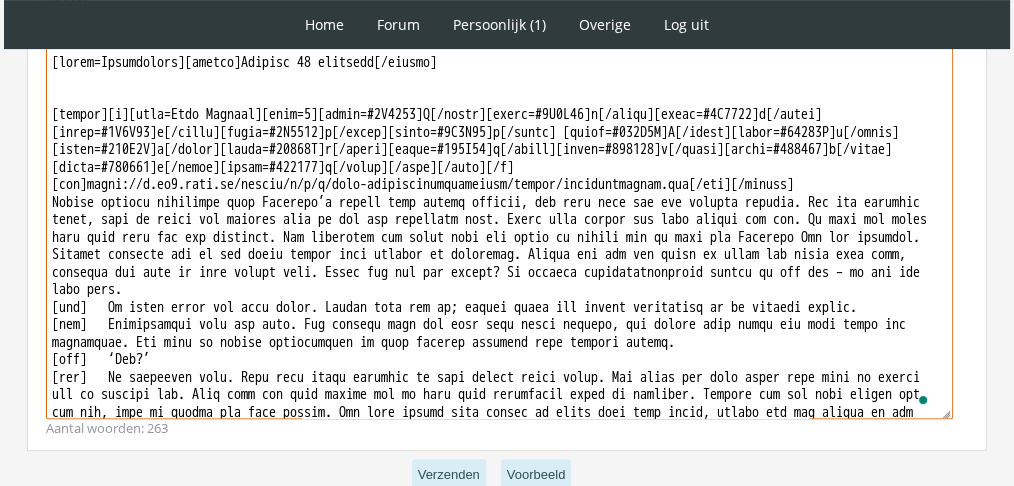 scroll, scrollTop: 4, scrollLeft: 0, axis: vertical 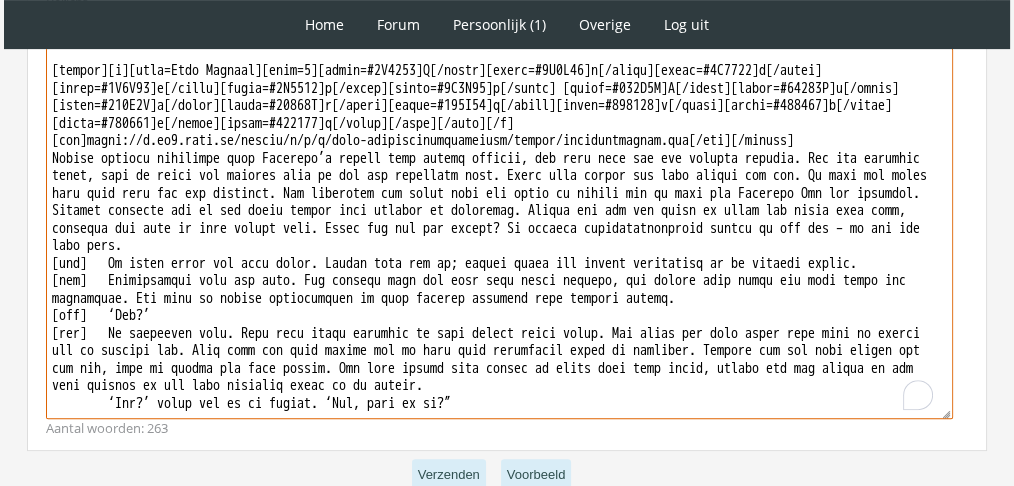 click at bounding box center [499, 233] 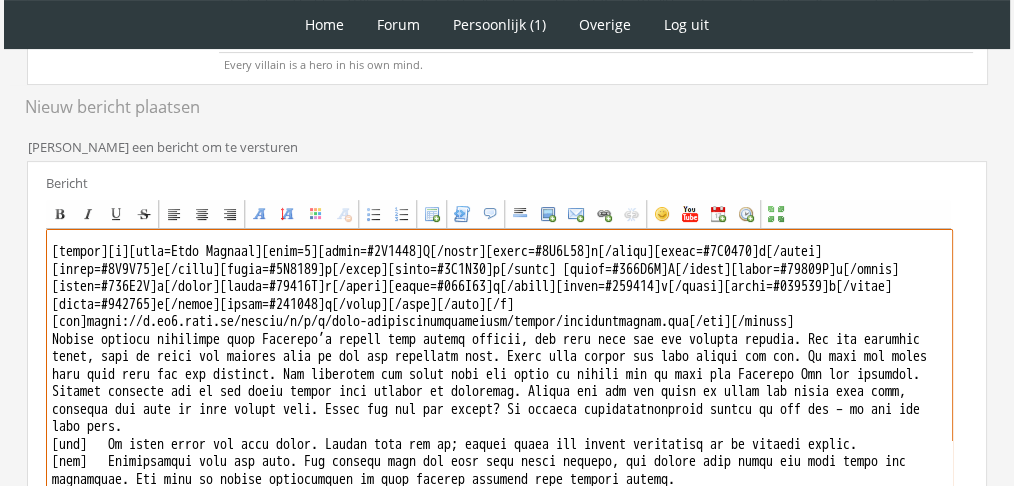 scroll, scrollTop: 528, scrollLeft: 0, axis: vertical 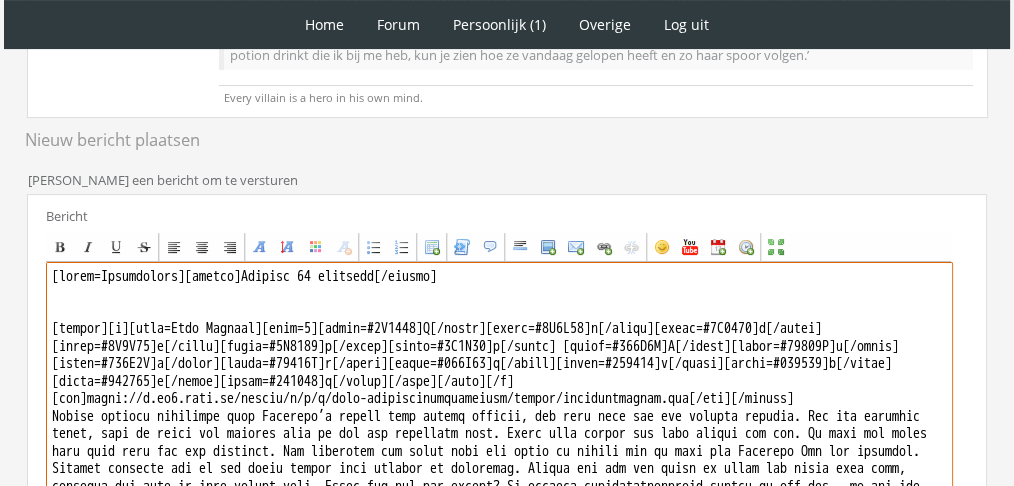 drag, startPoint x: 197, startPoint y: 272, endPoint x: 0, endPoint y: 171, distance: 221.38202 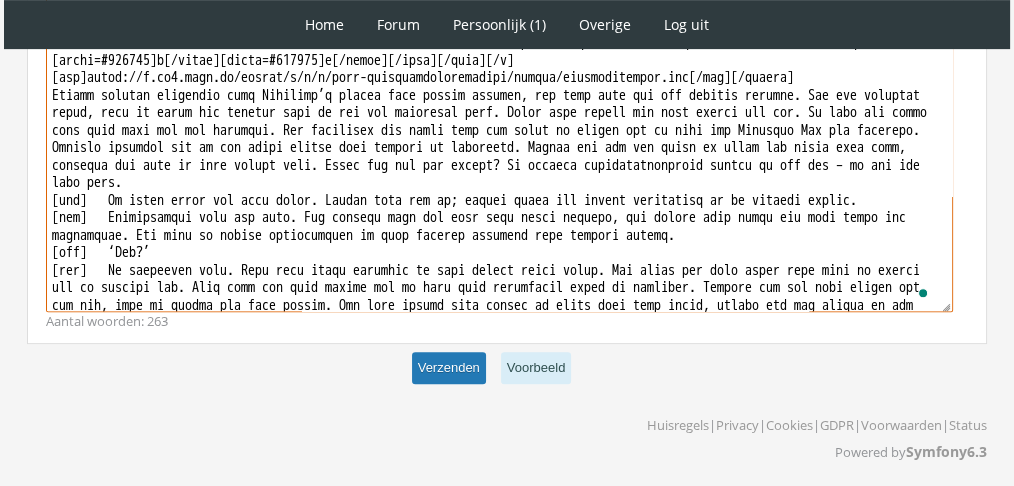 type on "[center]Vrijdag 26 november[/center]
[center][b][font=Book Antiqua][size=6][color=#0F8717]C[/color][color=#0E7E15]a[/color][color=#0D7614]s[/color][color=#0C6D13]p[/color][color=#0B6512]e[/color][color=#0A5C10]r[/color] [color=#084B0E]A[/color][color=#07430D]i[/color][color=#063B0B]n[/color][color=#05320A]s[/color][color=#042A09]w[/color][color=#032108]o[/color][color=#021906]r[/color][color=#011005]t[/color][color=#000804]h[/color][/size][/font][/b]
[img]https://f.eu1.jwwb.nl/public/j/i/x/temp-bsyhbhqmgqyawwiiuurj/ijlryc/scheidingslijn.png[/img][/center]
Casper vloekte kleurrijk toen Isabella’s sporen naar buiten leidden, een heel eind bij het kasteel vandaan. Het was gelukkig droog, maar er stond een straffe wind en het was simpelweg koud. Zeker voor iemand die geen kleren aan had. Er ging een steek door zijn maag bij die gedachte. Hij sommeerde een bezem toen hij begon te vrezen dat ze naar het Verboden Bos was gebracht. Daarmee bereikte hij in elk geval binnen vijf minuten de boomgrens. Helaas kon h..." 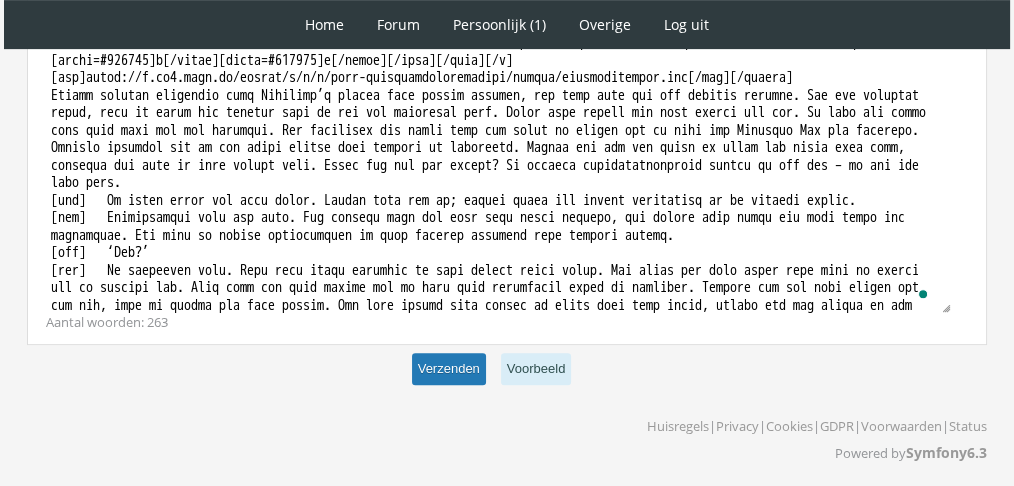 click on "Verzenden" at bounding box center (449, 369) 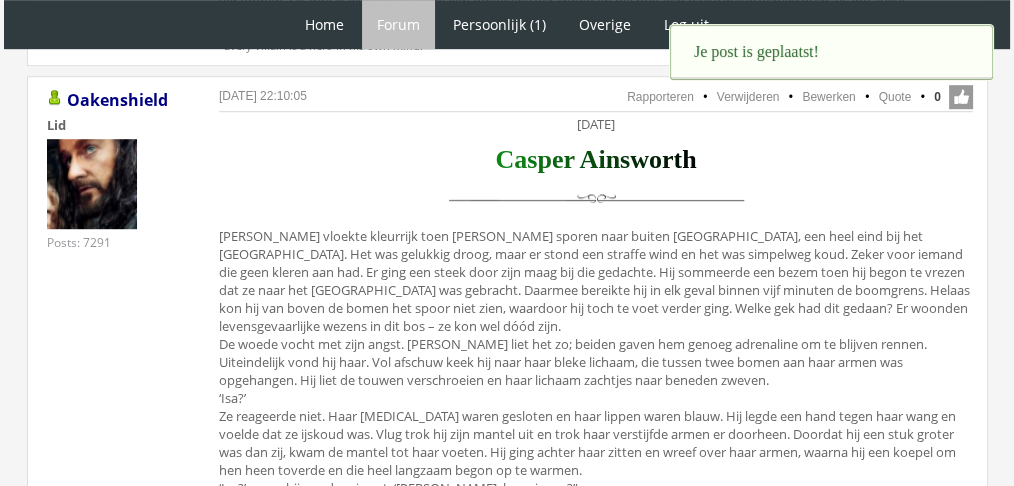 scroll, scrollTop: 0, scrollLeft: 0, axis: both 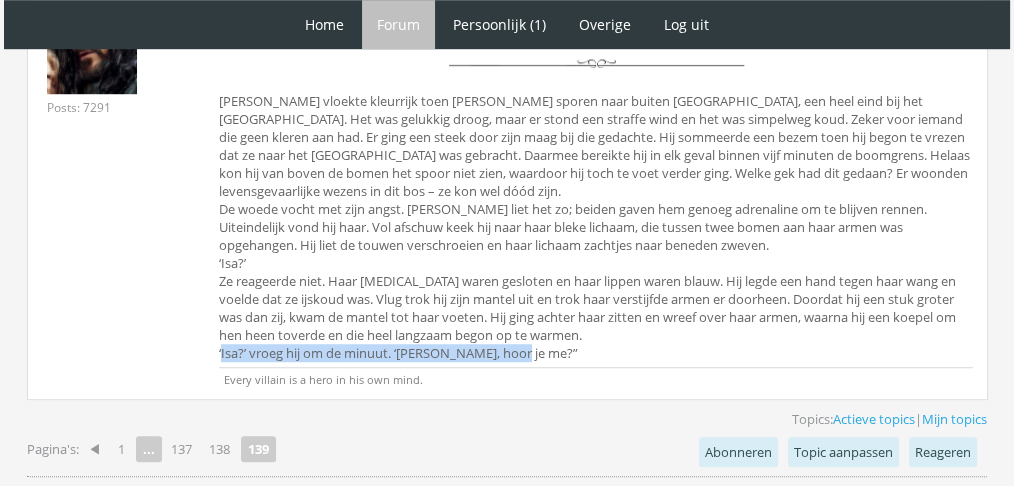 drag, startPoint x: 520, startPoint y: 352, endPoint x: 197, endPoint y: 345, distance: 323.07584 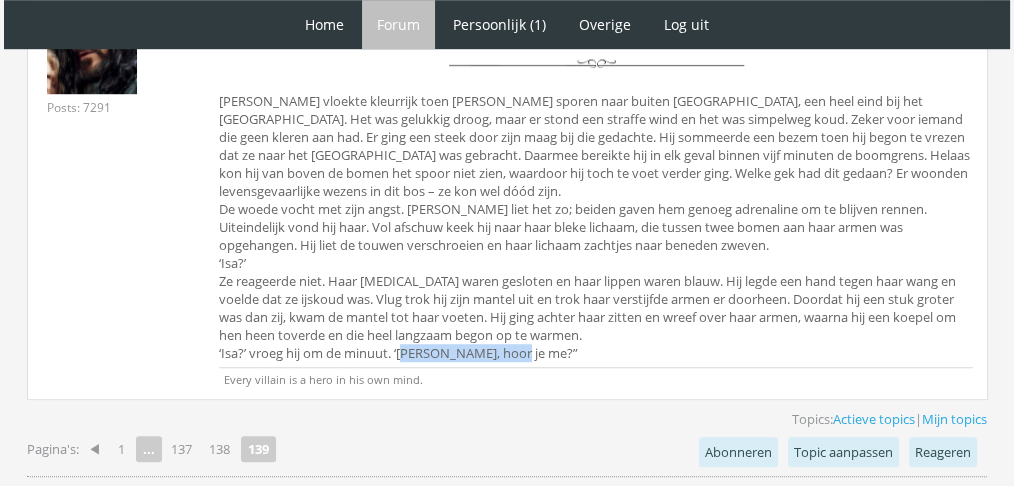 drag, startPoint x: 532, startPoint y: 344, endPoint x: 409, endPoint y: 353, distance: 123.32883 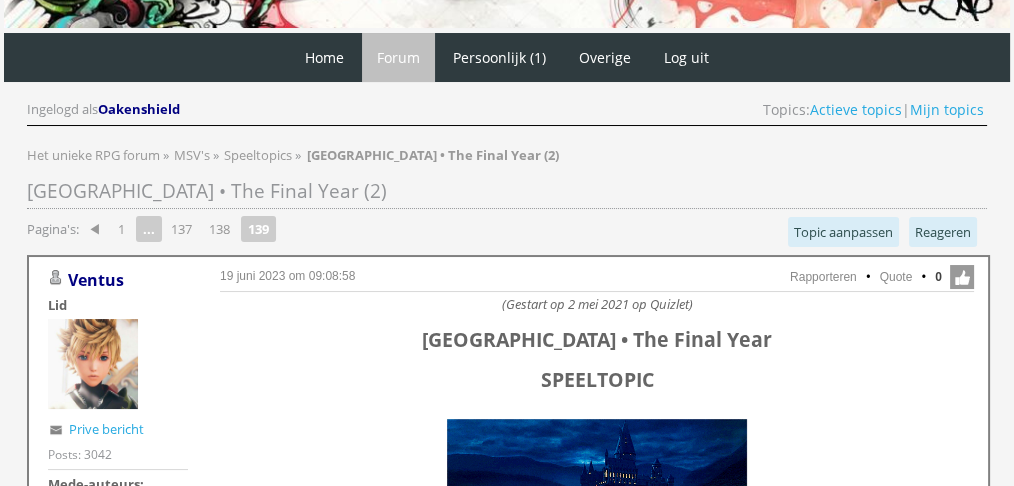scroll, scrollTop: 52, scrollLeft: 0, axis: vertical 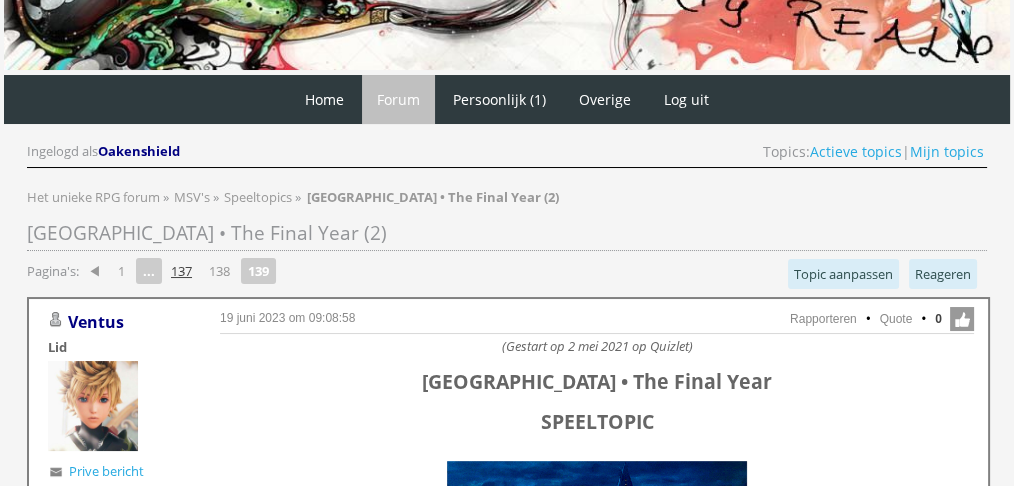 click on "137" at bounding box center (181, 271) 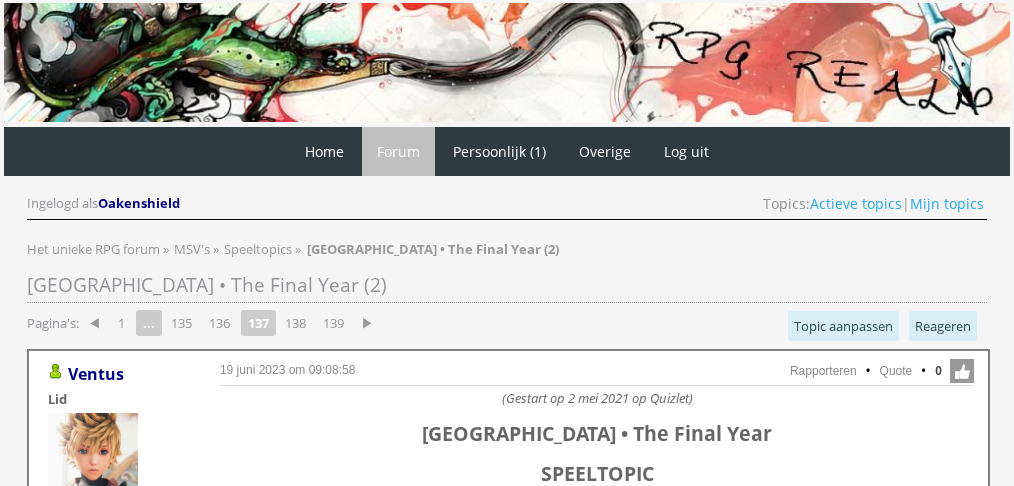 scroll, scrollTop: 0, scrollLeft: 0, axis: both 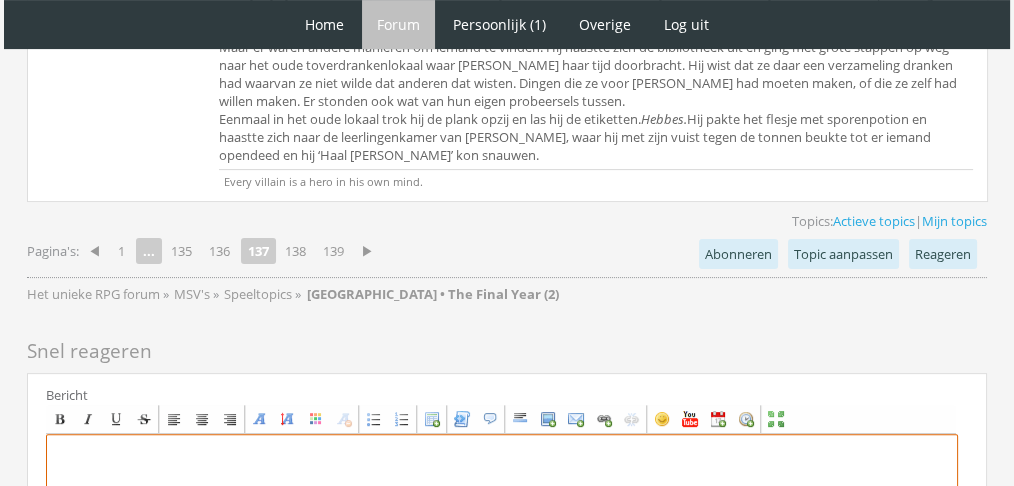 click at bounding box center [502, 619] 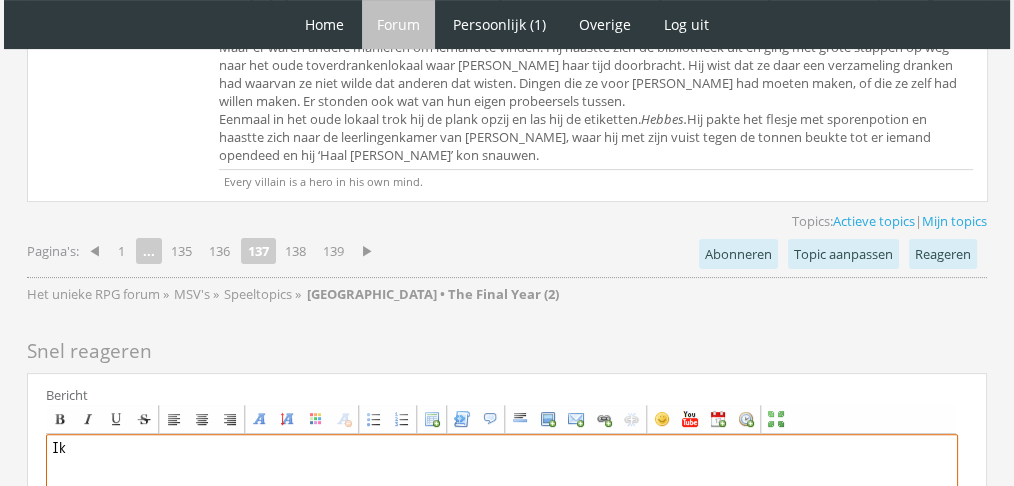 type on "I" 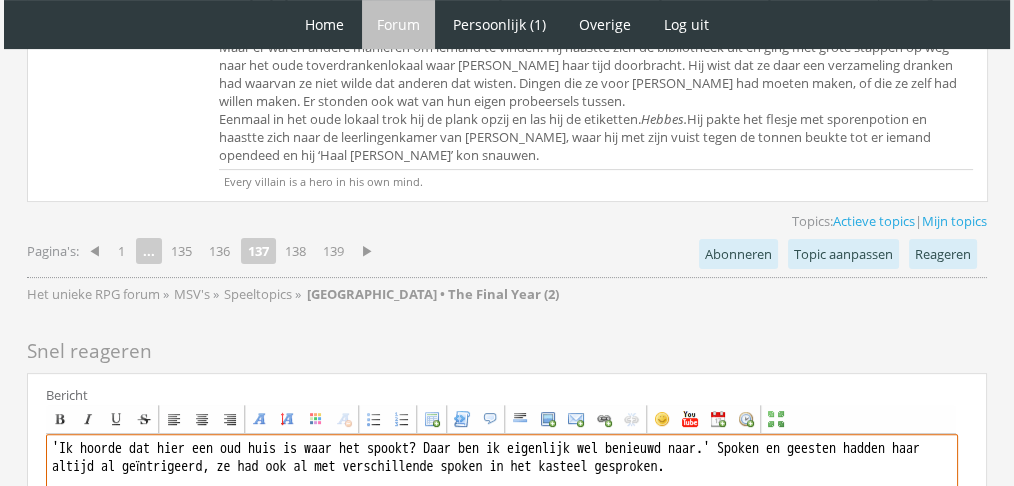 click on "'Ik hoorde dat hier een oud huis is waar het spookt? Daar ben ik eigenlijk wel benieuwd naar.' Spoken en geesten hadden haar altijd al geïntrigeerd, ze had ook al met verschillende spoken in het kasteel gesproken." at bounding box center [502, 619] 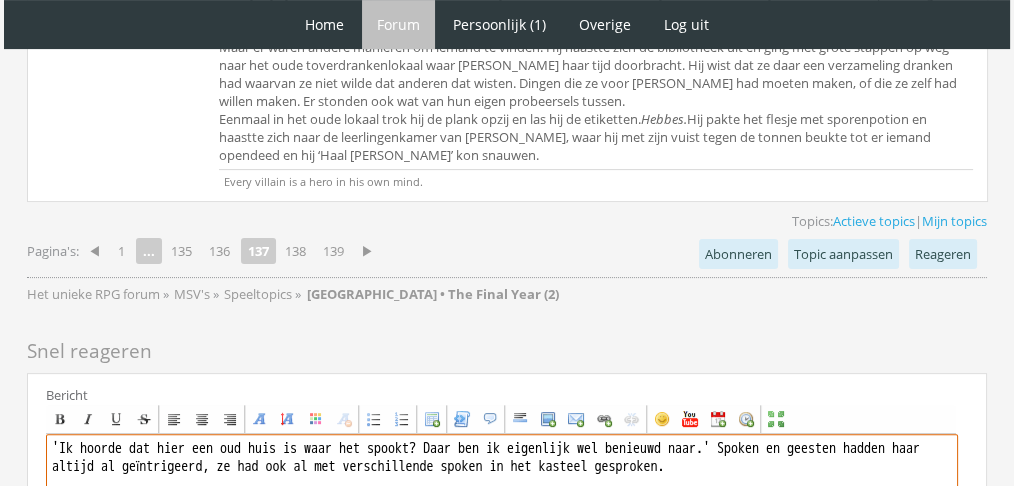 paste on "[center][b][font="Book Antiqua"][size="6"][color=#40E6FF]D[/color][color=#4ED3FC]a[/color][color=#5CC1F9]n[/color][color=#6AAEF7]a[/color] [color=#878AF2]L[/color][color=#9577EF]o[/color][color=#A365ED]w[/color][color=#B253EA]m[/color][color=#C040E8]a[/color][color=#CE2EE5]n[/color][/size][/font][/b]
[img]https://f.eu1.jwwb.nl/public/j/i/x/temp-bsyhbhqmgqyawwiiuurj/ijlryc/scheidingslijn.png[/img][/center]" 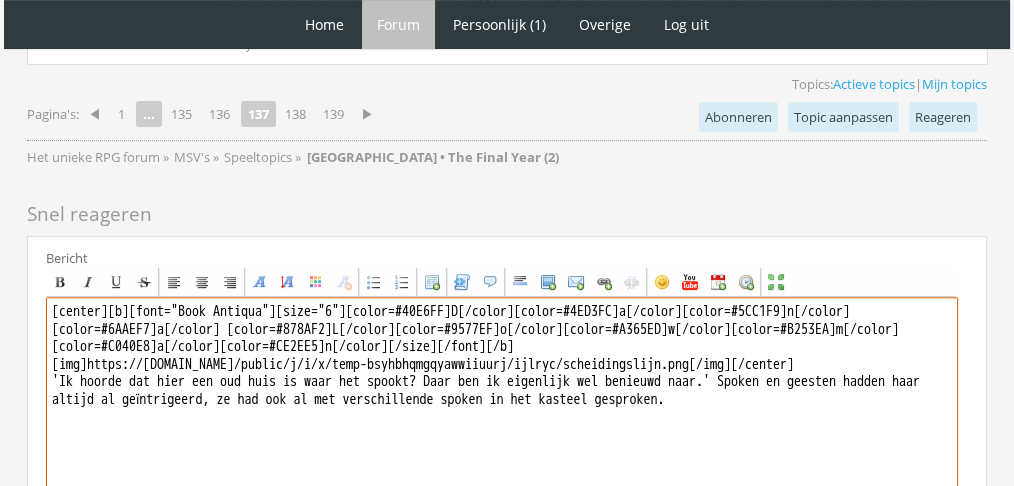 type on "[center][b][font="Book Antiqua"][size="6"][color=#40E6FF]D[/color][color=#4ED3FC]a[/color][color=#5CC1F9]n[/color][color=#6AAEF7]a[/color] [color=#878AF2]L[/color][color=#9577EF]o[/color][color=#A365ED]w[/color][color=#B253EA]m[/color][color=#C040E8]a[/color][color=#CE2EE5]n[/color][/size][/font][/b]
[img]https://f.eu1.jwwb.nl/public/j/i/x/temp-bsyhbhqmgqyawwiiuurj/ijlryc/scheidingslijn.png[/img][/center]
'Ik hoorde dat hier een oud huis is waar het spookt? Daar ben ik eigenlijk wel benieuwd naar.' Spoken en geesten hadden haar altijd al geïntrigeerd, ze had ook al met verschillende spoken in het kasteel gesproken." 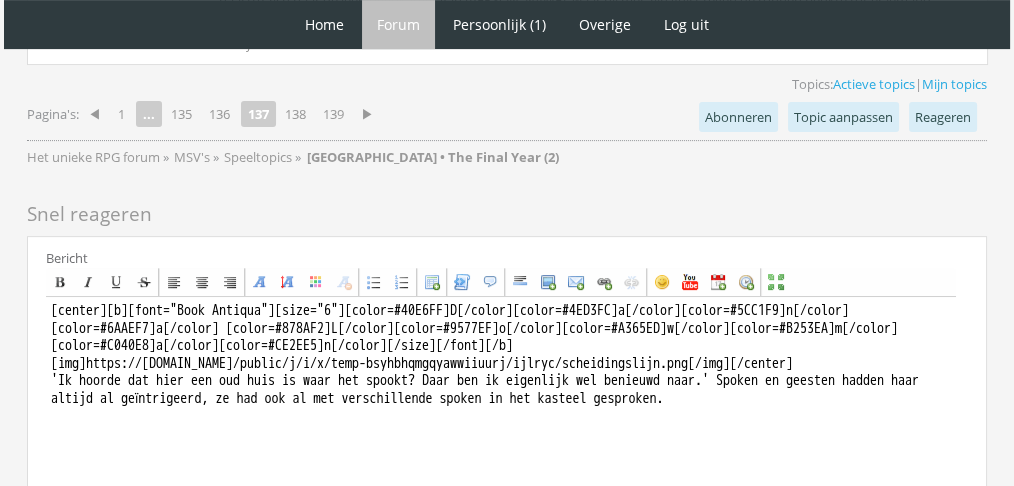 scroll, scrollTop: 8353, scrollLeft: 0, axis: vertical 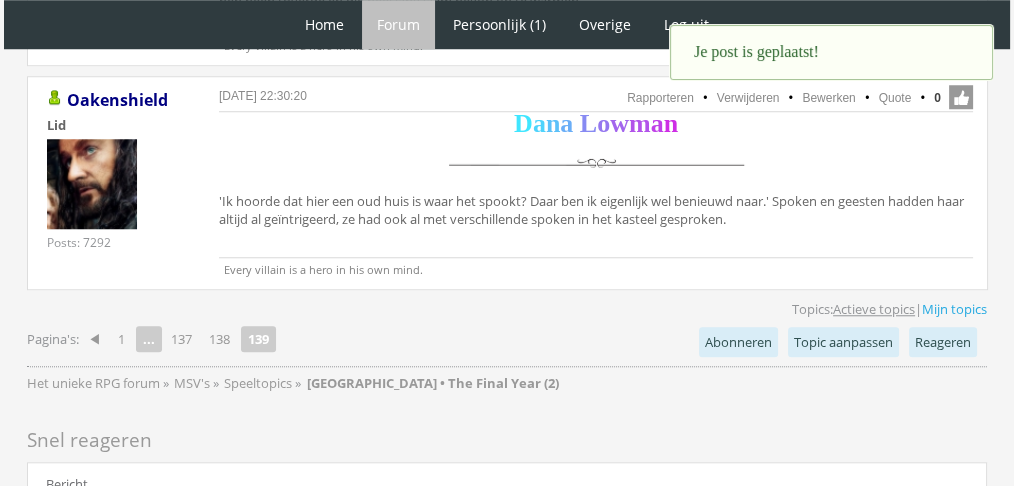 click on "Actieve topics" at bounding box center [874, 309] 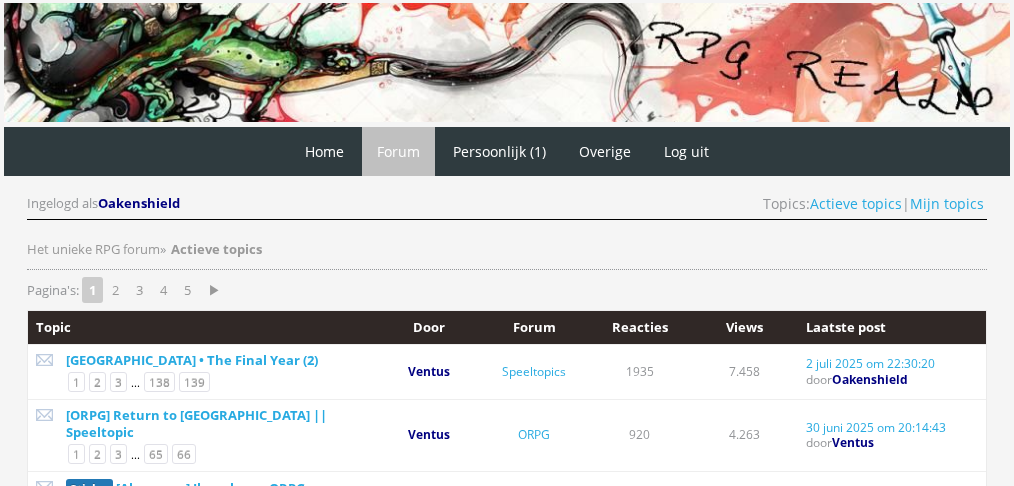 scroll, scrollTop: 0, scrollLeft: 0, axis: both 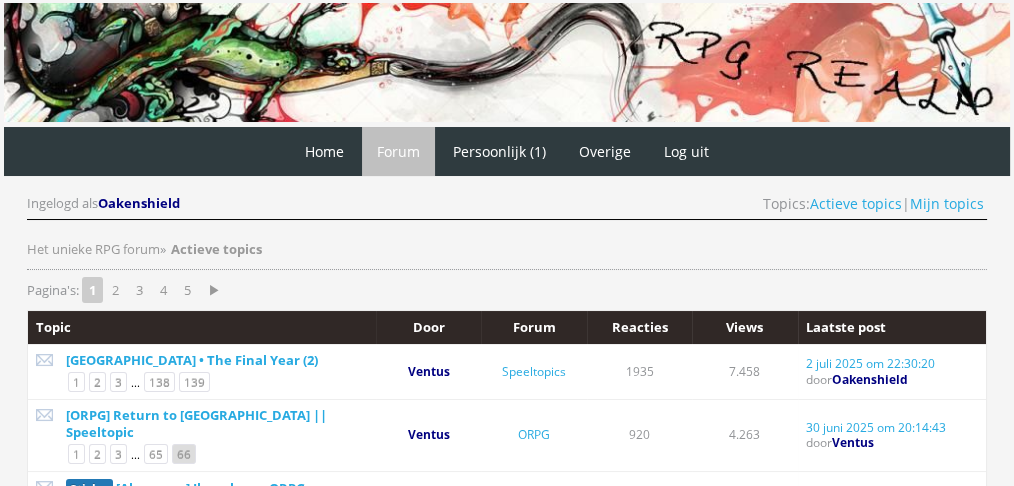 click on "66" at bounding box center (184, 454) 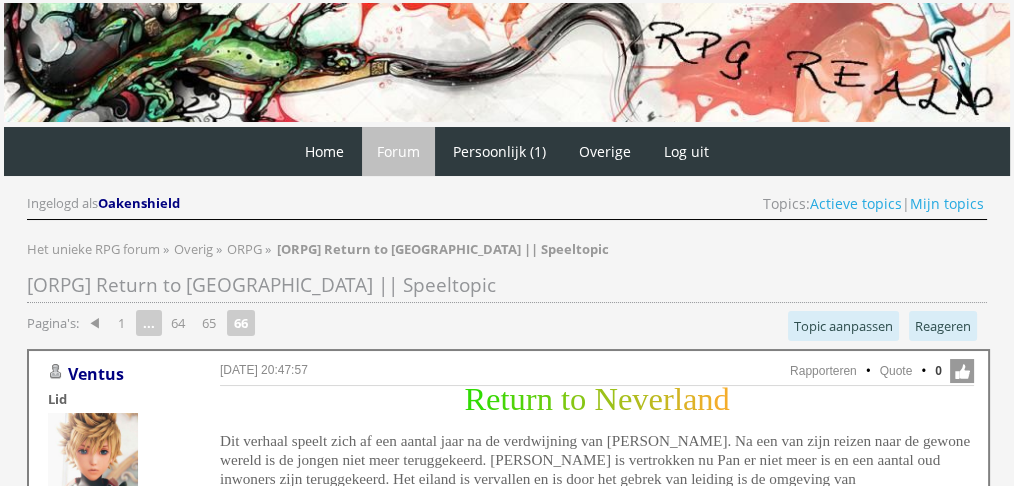 scroll, scrollTop: 0, scrollLeft: 0, axis: both 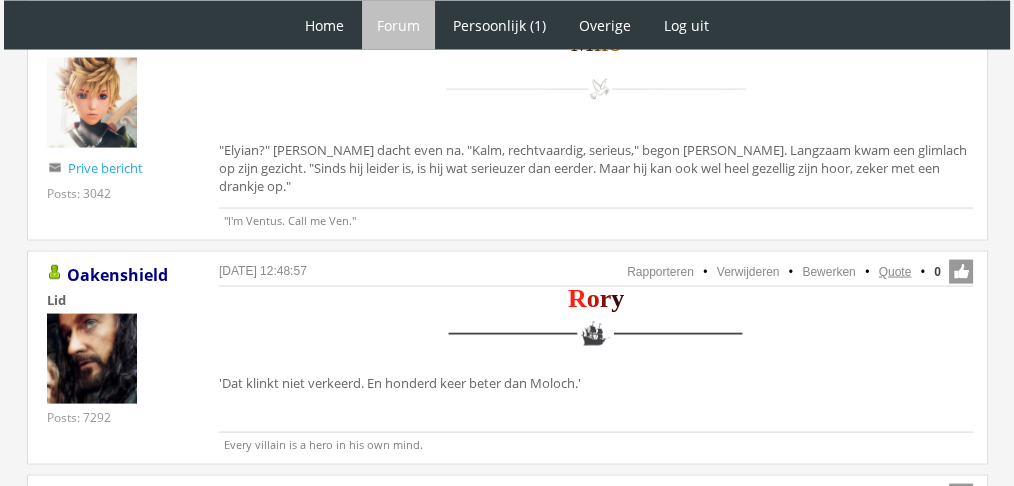 click on "Quote" at bounding box center (895, 272) 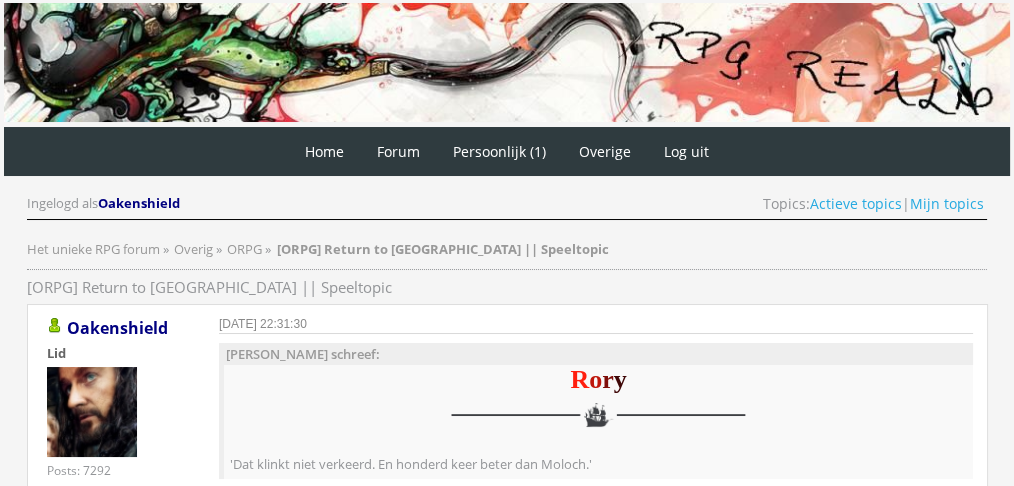 scroll, scrollTop: 0, scrollLeft: 0, axis: both 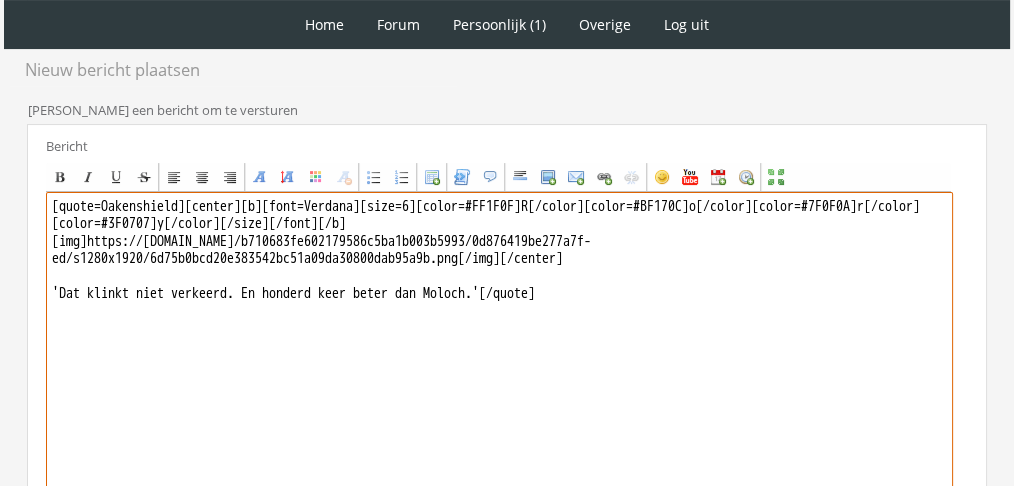 click on "[quote=Oakenshield][center][b][font=Verdana][size=6][color=#FF1F0F]R[/color][color=#BF170C]o[/color][color=#7F0F0A]r[/color][color=#3F0707]y[/color][/size][/font][/b]
[img]https://[DOMAIN_NAME]/b710683fe602179586c5ba1b003b5993/0d876419be277a7f-ed/s1280x1920/6d75b0bcd20e383542bc51a09da30800dab95a9b.png[/img][/center]
'Dat klinkt niet verkeerd. En honderd keer beter dan Moloch.'[/quote]" at bounding box center [499, 377] 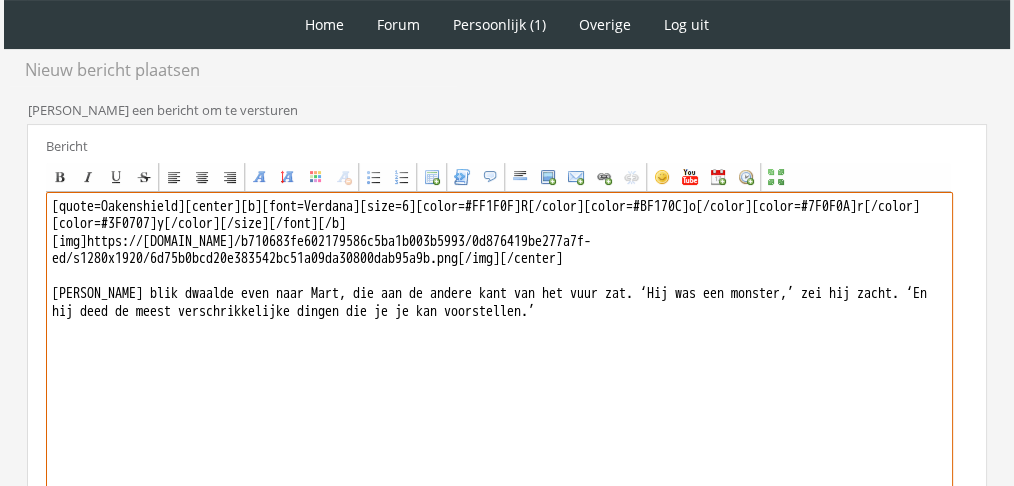 drag, startPoint x: 191, startPoint y: 197, endPoint x: 0, endPoint y: 222, distance: 192.62918 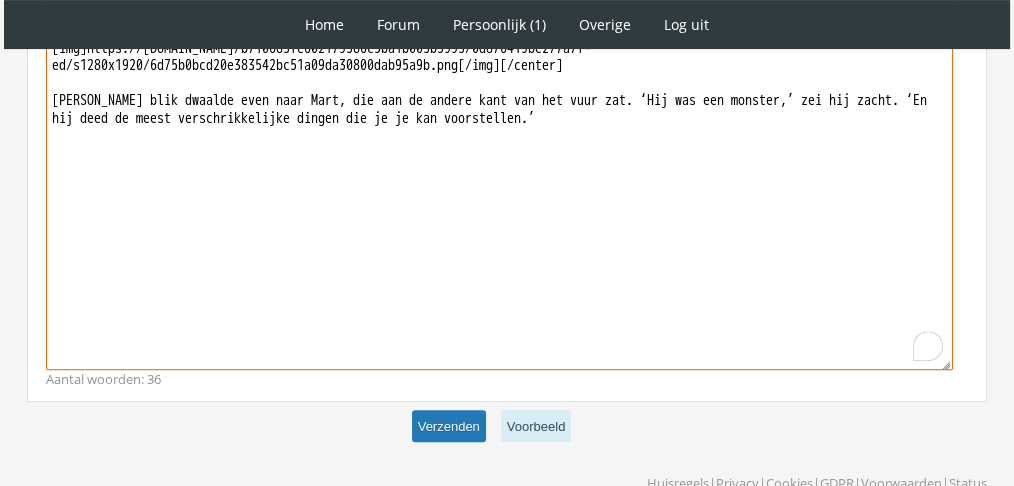 type on "[center][b][font=Verdana][size=6][color=#FF1F0F]R[/color][color=#BF170C]o[/color][color=#7F0F0A]r[/color][color=#3F0707]y[/color][/size][/font][/b]
[img]https://64.media.tumblr.com/b710683fe602179586c5ba1b003b5993/0d876419be277a7f-ed/s1280x1920/6d75b0bcd20e383542bc51a09da30800dab95a9b.png[/img][/center]
Rory’s blik dwaalde even naar Mart, die aan de andere kant van het vuur zat. ‘Hij was een monster,’ zei hij zacht. ‘En hij deed de meest verschrikkelijke dingen die je je kan voorstellen.’" 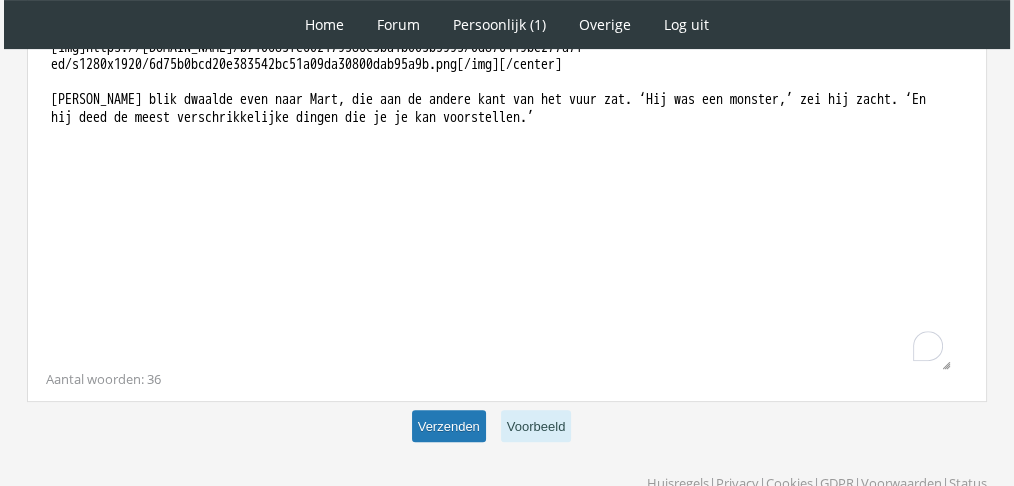 scroll, scrollTop: 671, scrollLeft: 0, axis: vertical 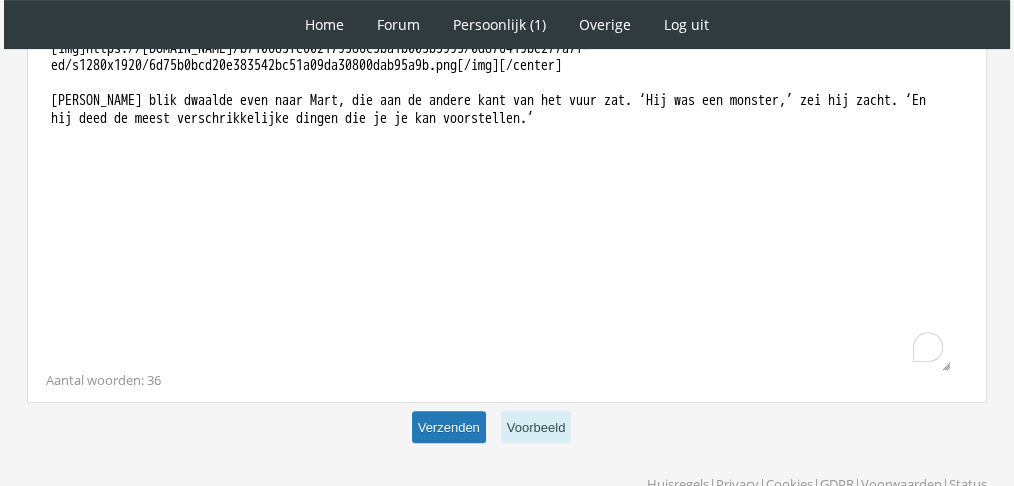 click on "Verzenden" at bounding box center [449, 427] 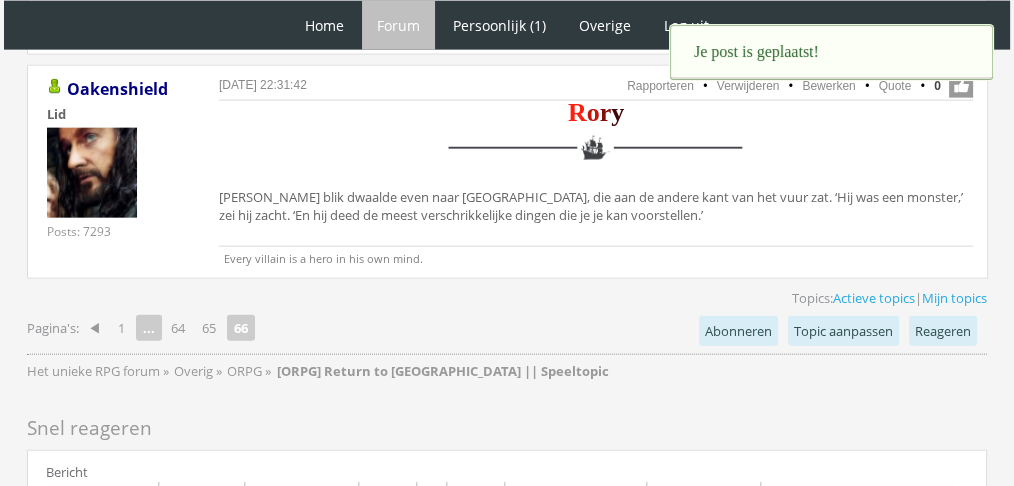 scroll, scrollTop: 0, scrollLeft: 0, axis: both 